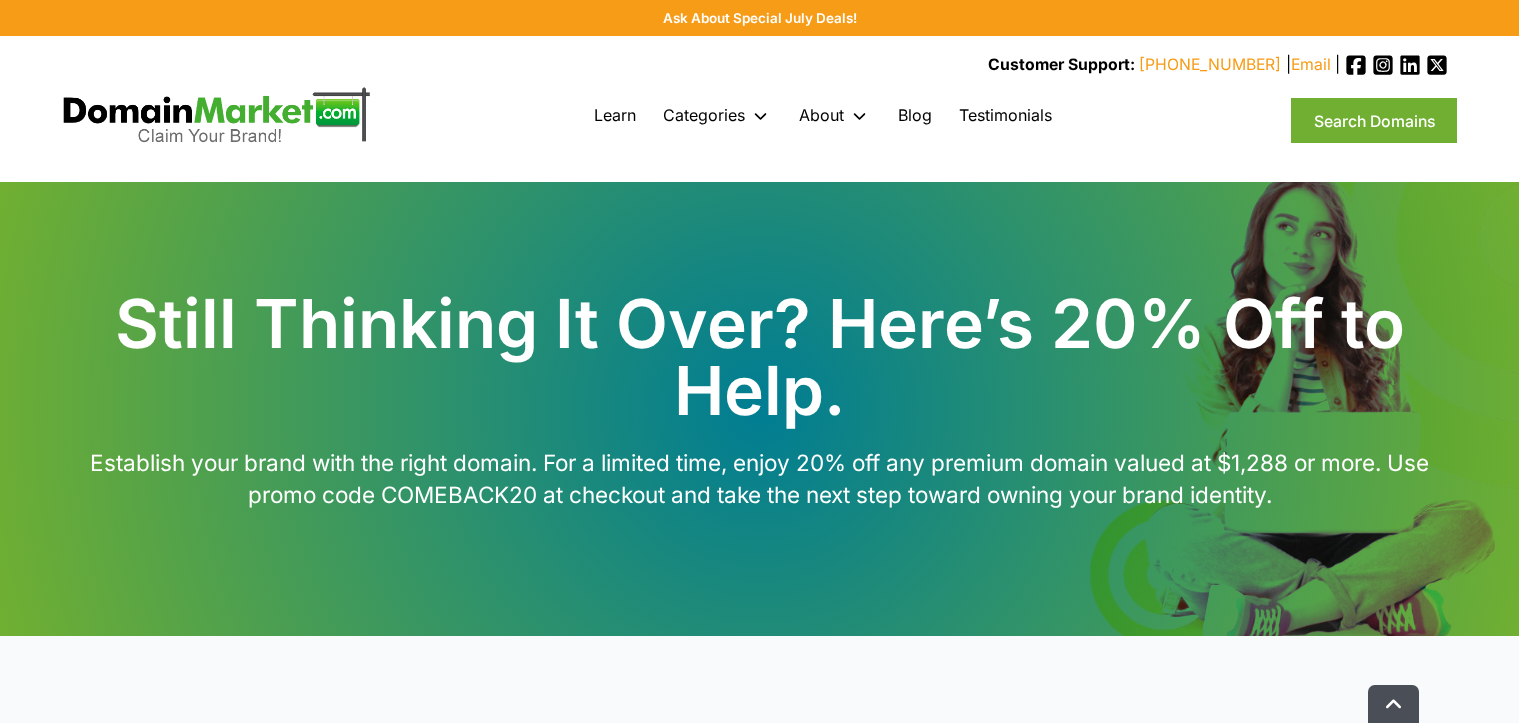scroll, scrollTop: 0, scrollLeft: 0, axis: both 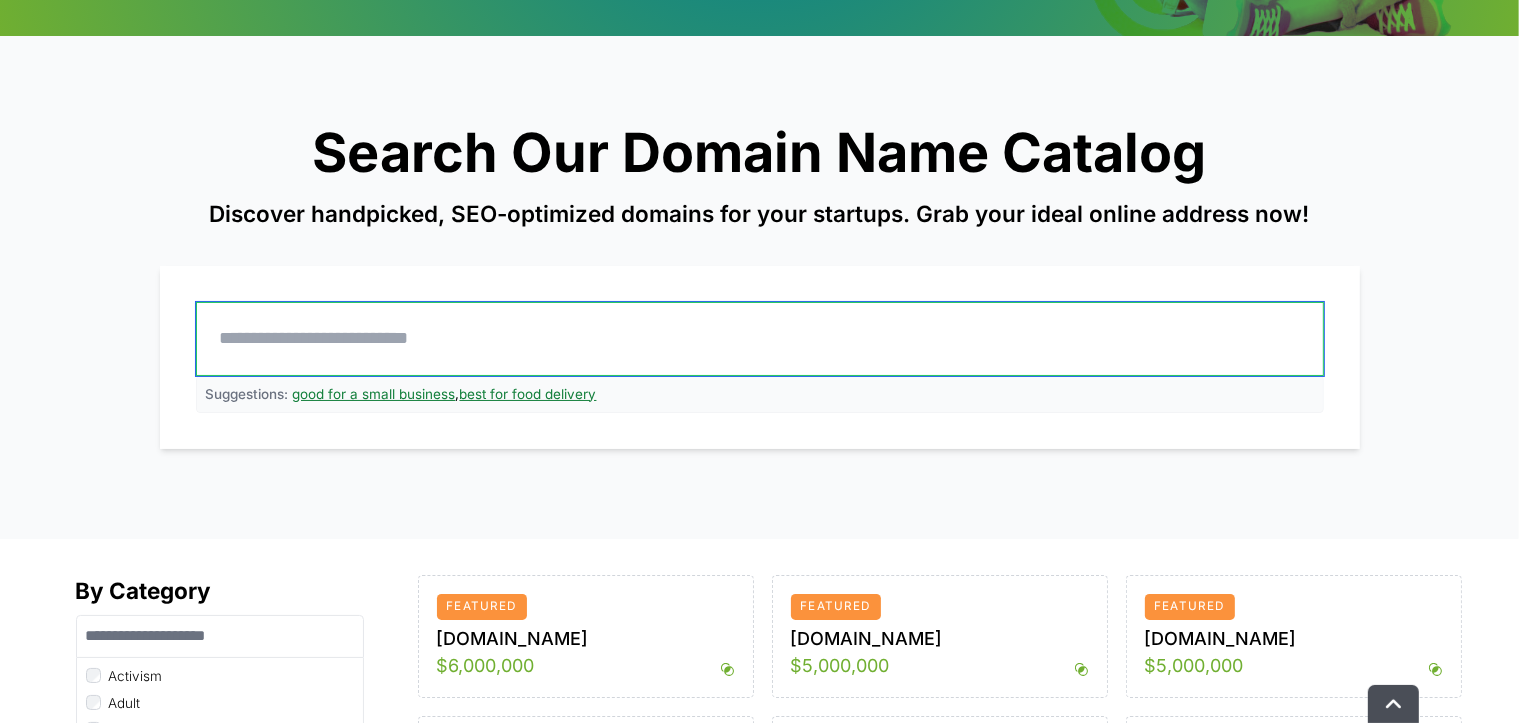 click at bounding box center (760, 339) 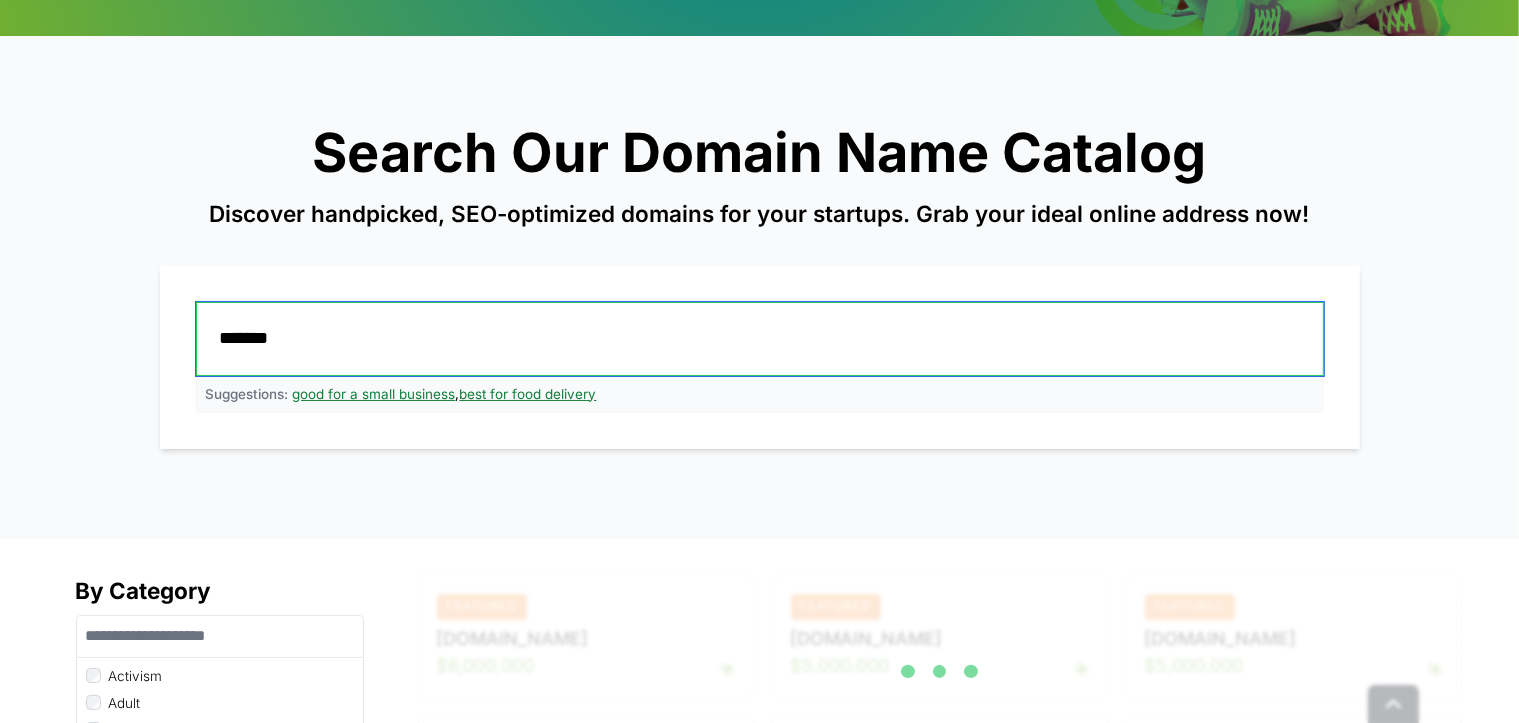 type on "*******" 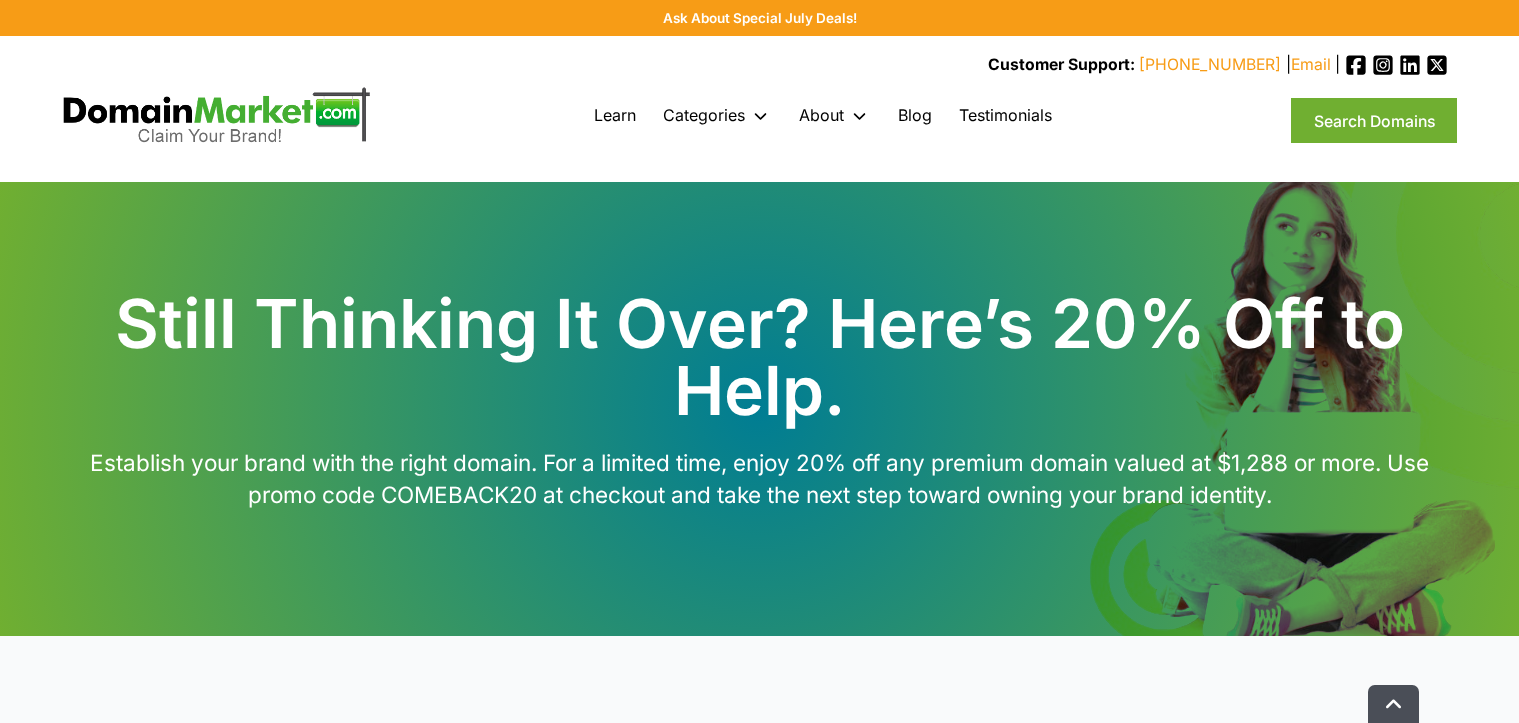 scroll, scrollTop: 600, scrollLeft: 0, axis: vertical 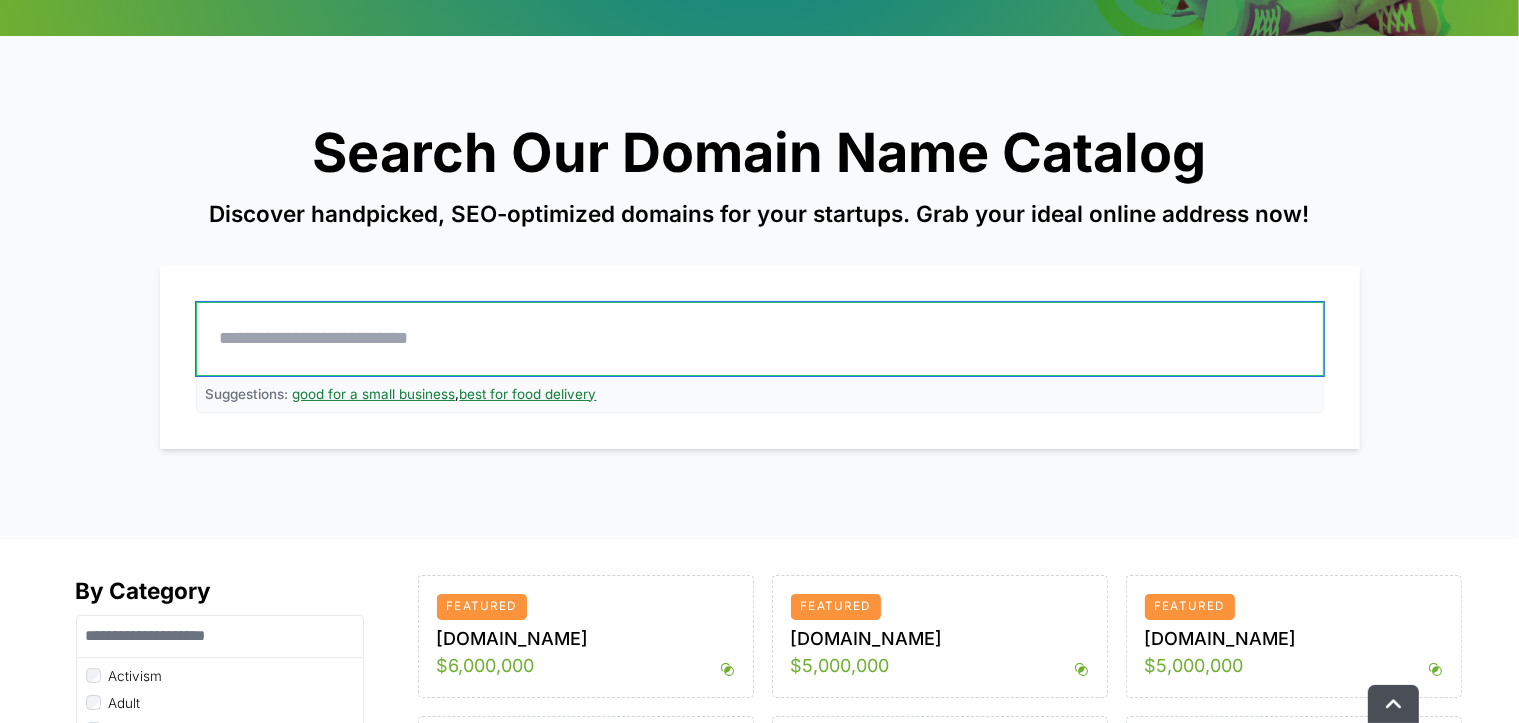 click at bounding box center [760, 339] 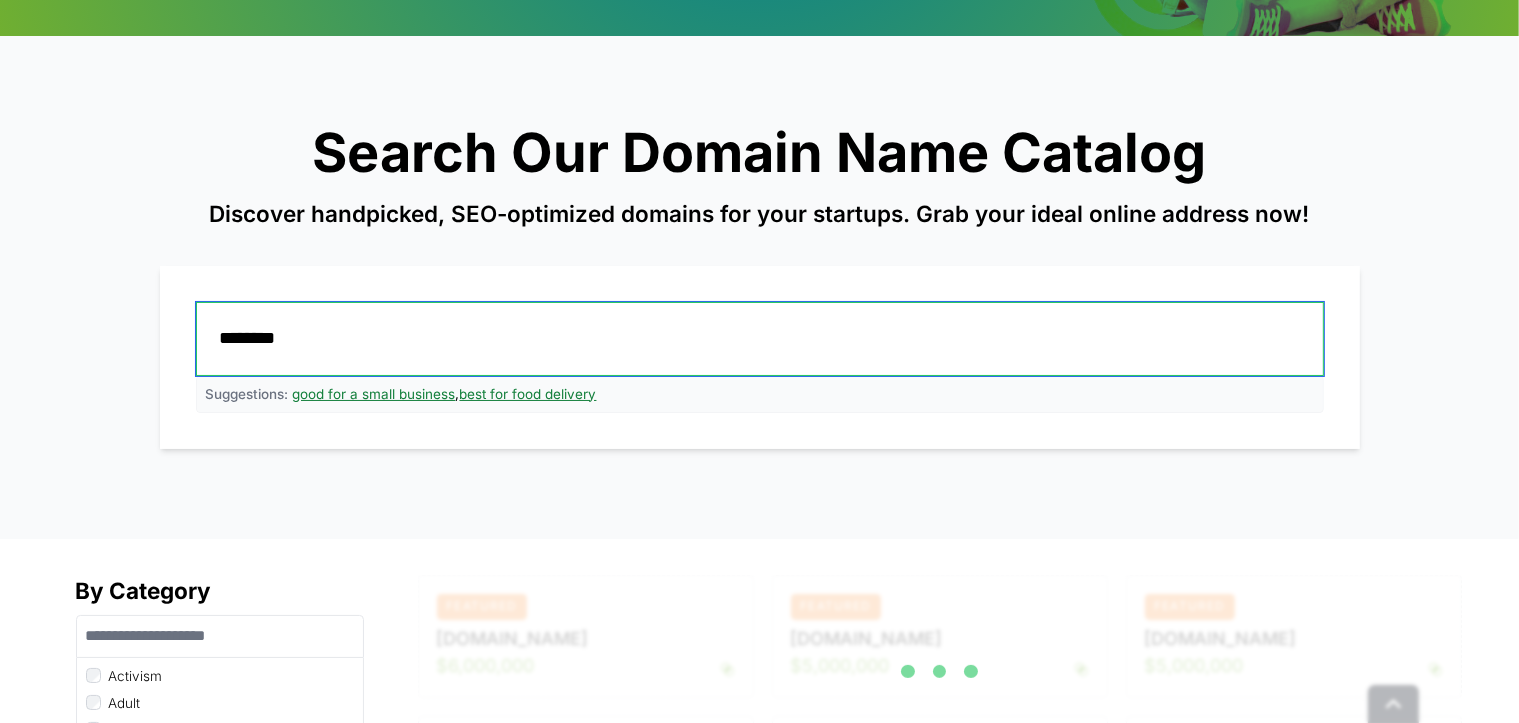 type on "********" 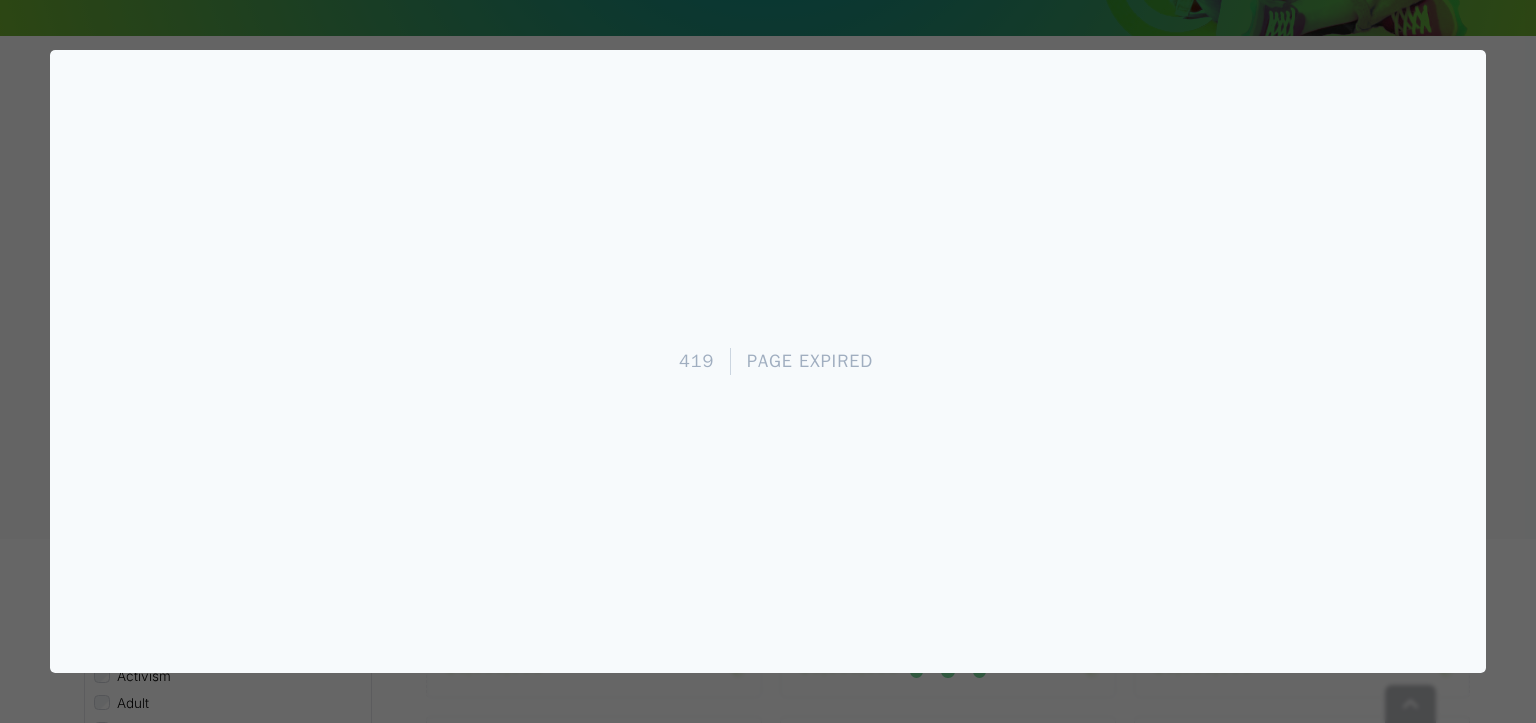 scroll, scrollTop: 0, scrollLeft: 0, axis: both 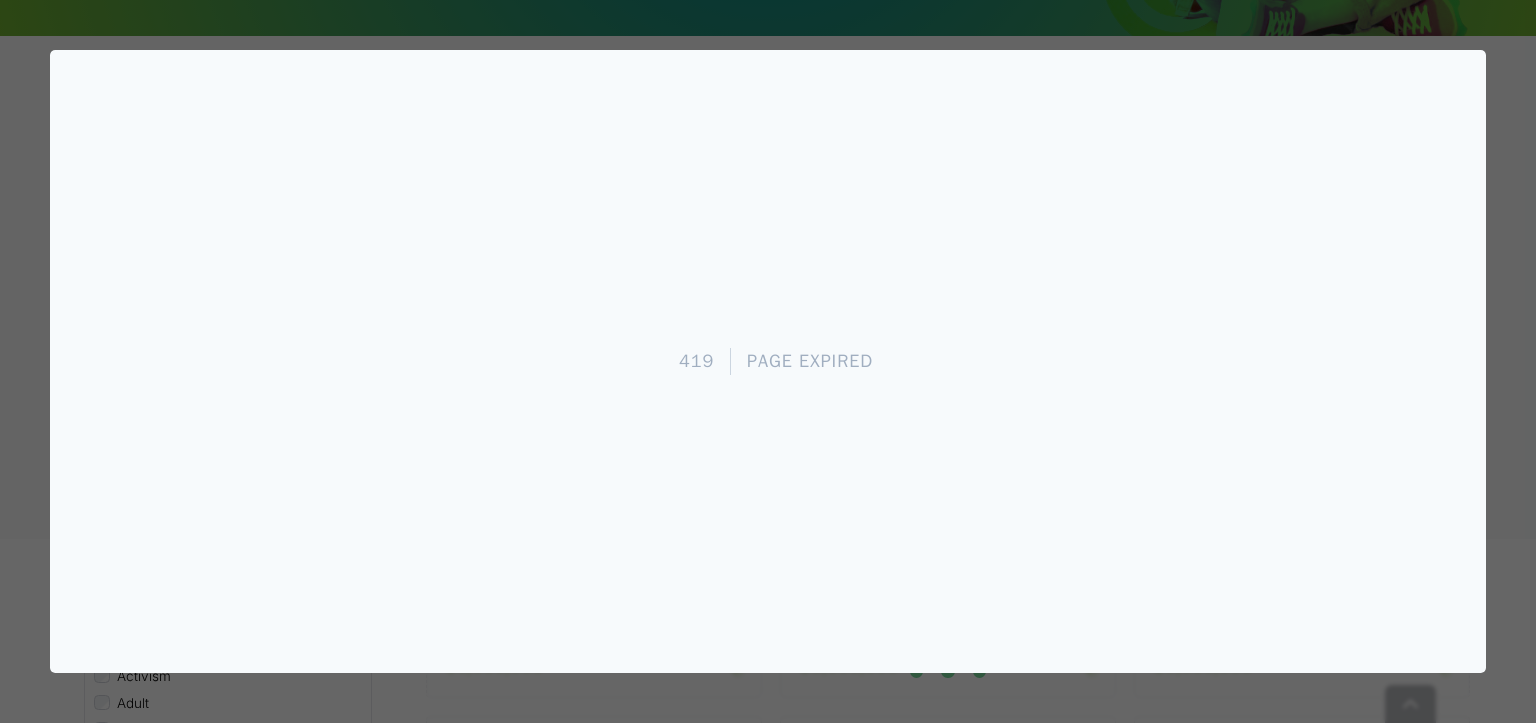 click on "419
Page Expired" at bounding box center [768, 361] 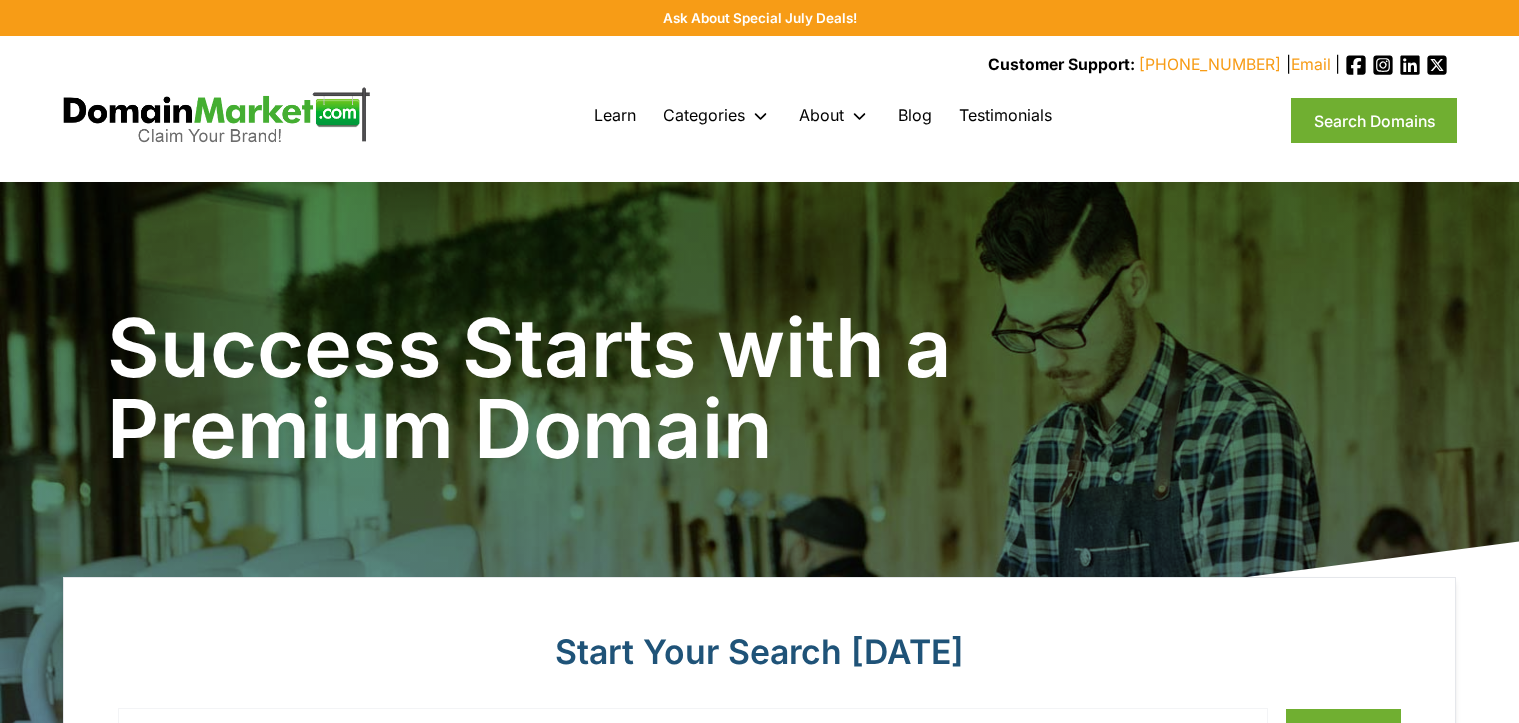 scroll, scrollTop: 0, scrollLeft: 0, axis: both 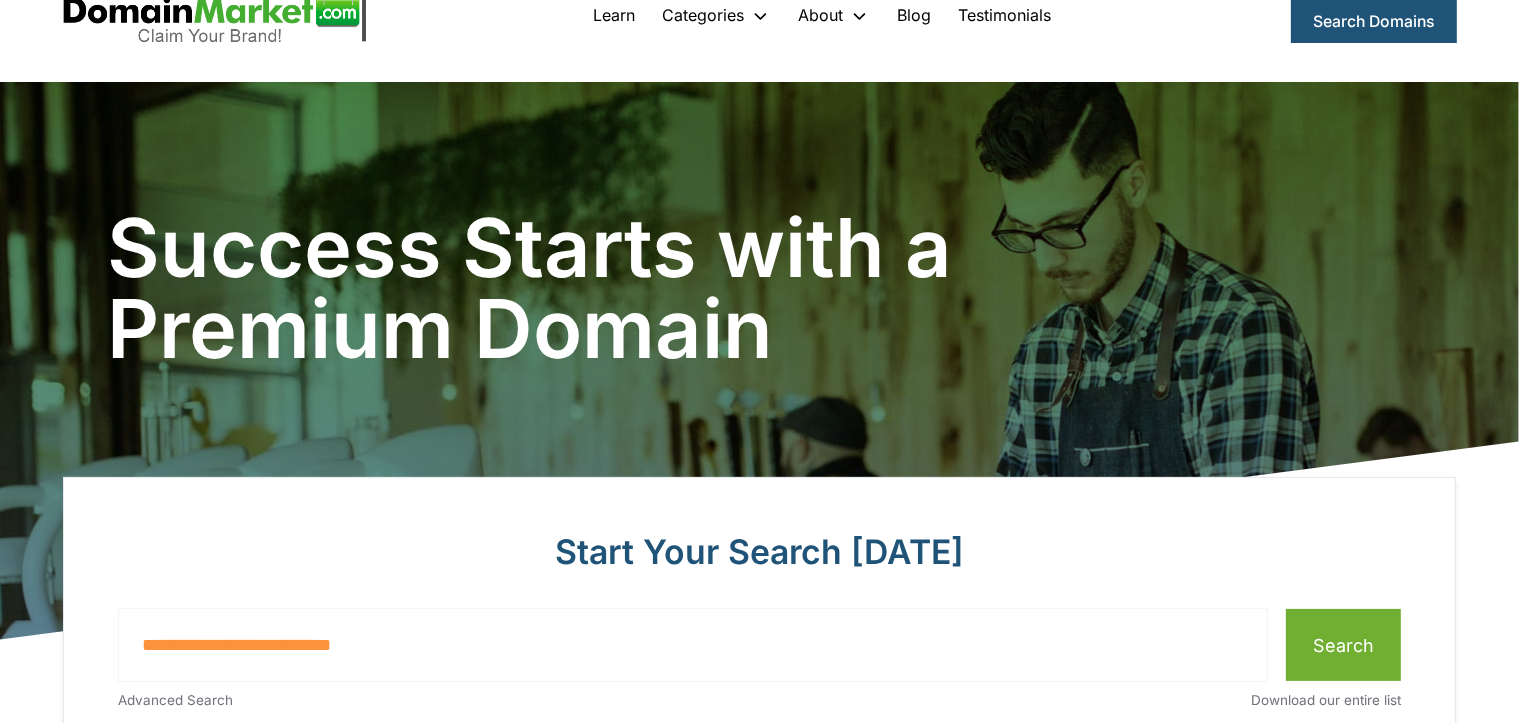 click on "Search Domains" at bounding box center (1374, 21) 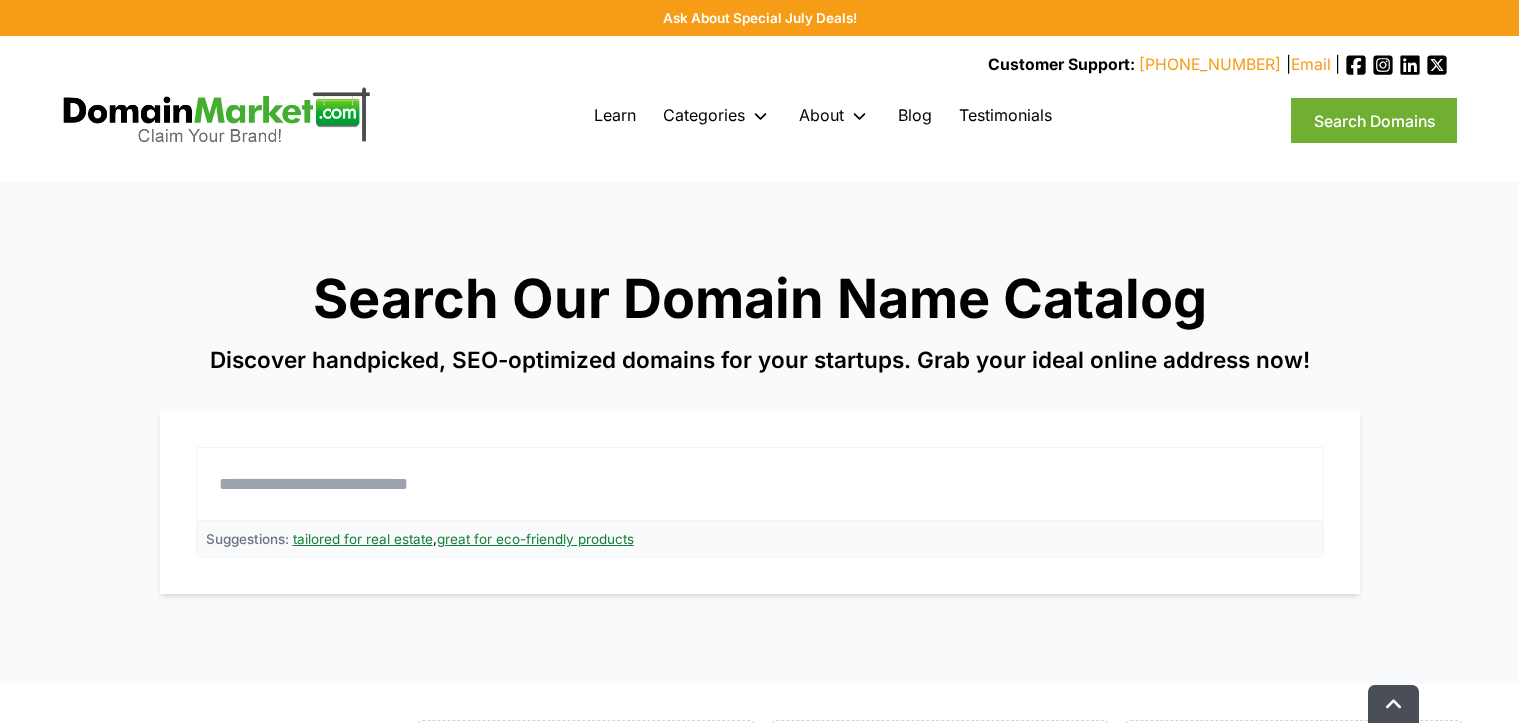 scroll, scrollTop: 0, scrollLeft: 0, axis: both 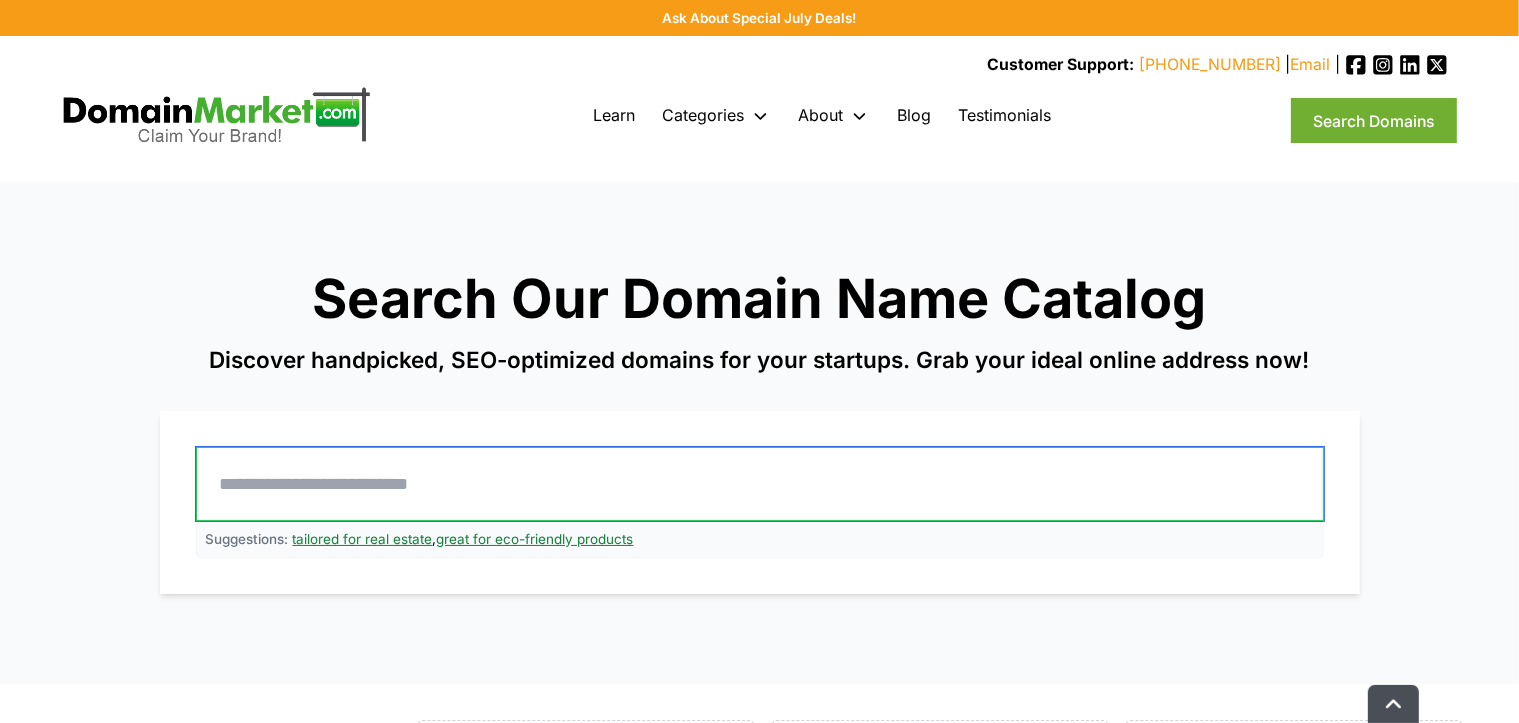 click at bounding box center (760, 484) 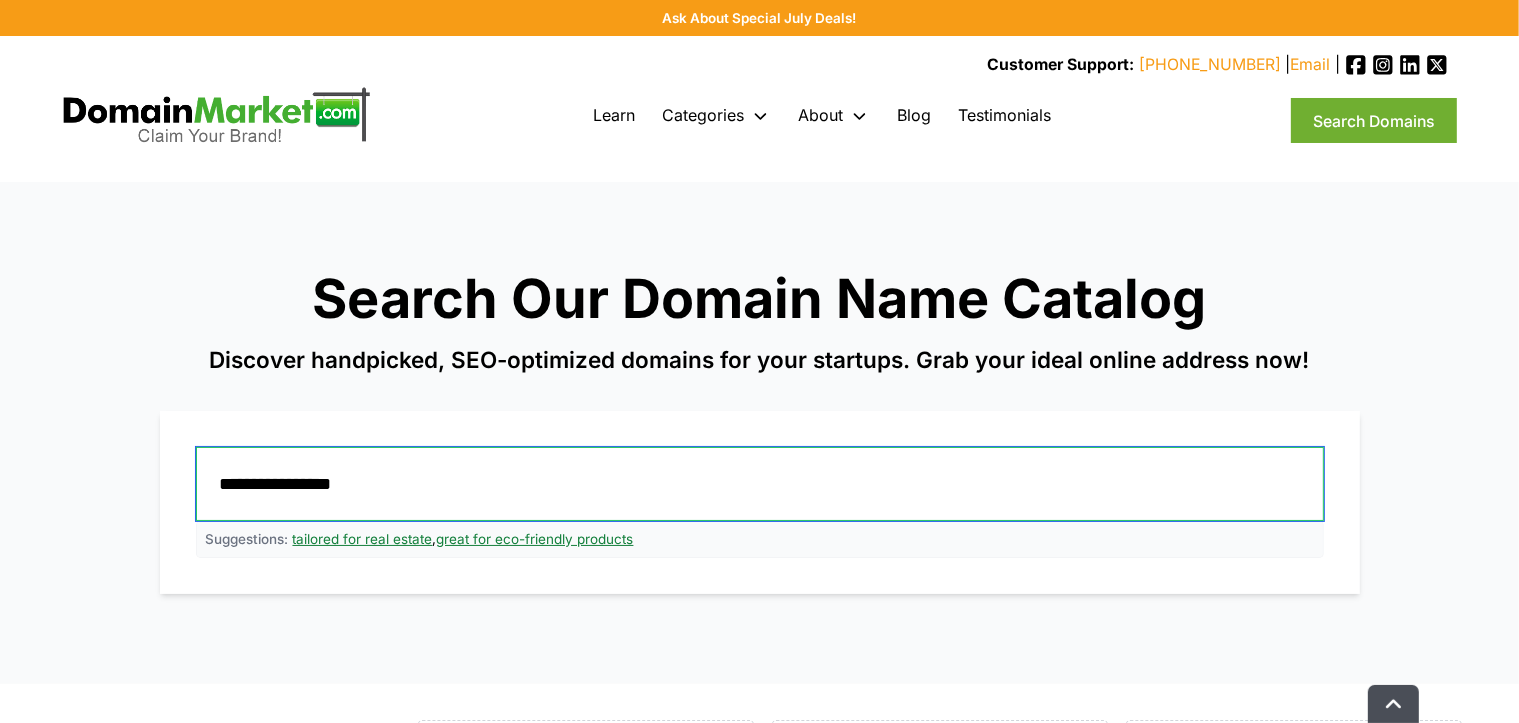 click on "**********" at bounding box center (760, 484) 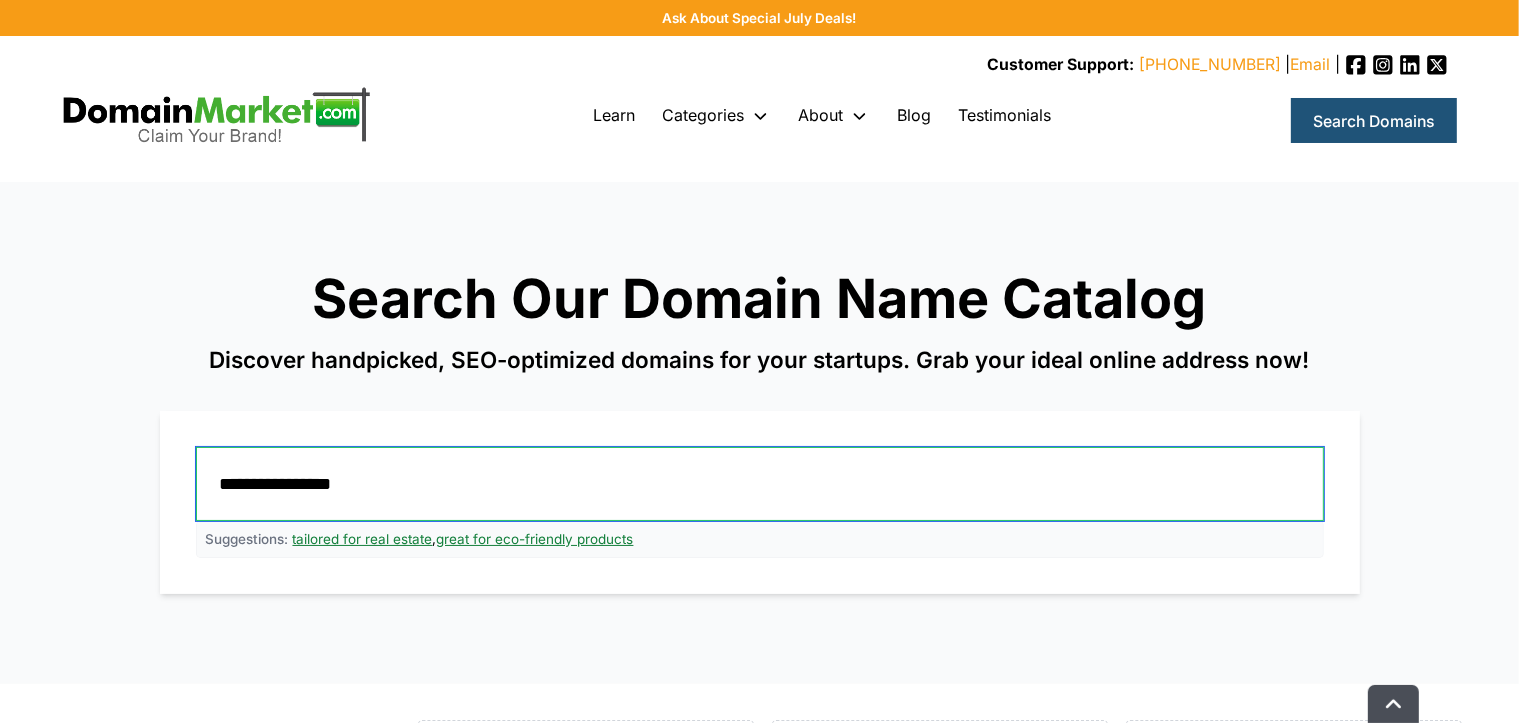 type on "**********" 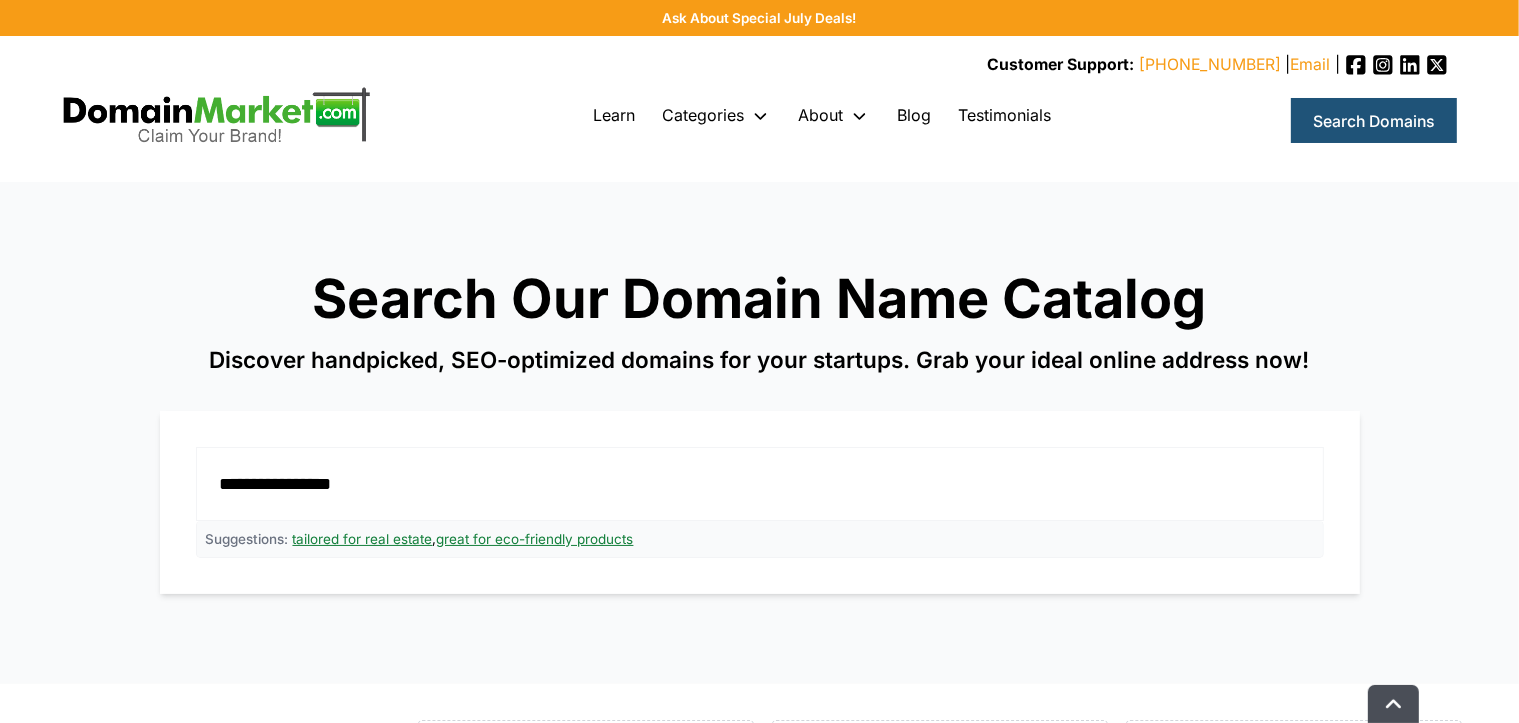 click on "Search Domains" at bounding box center (1374, 120) 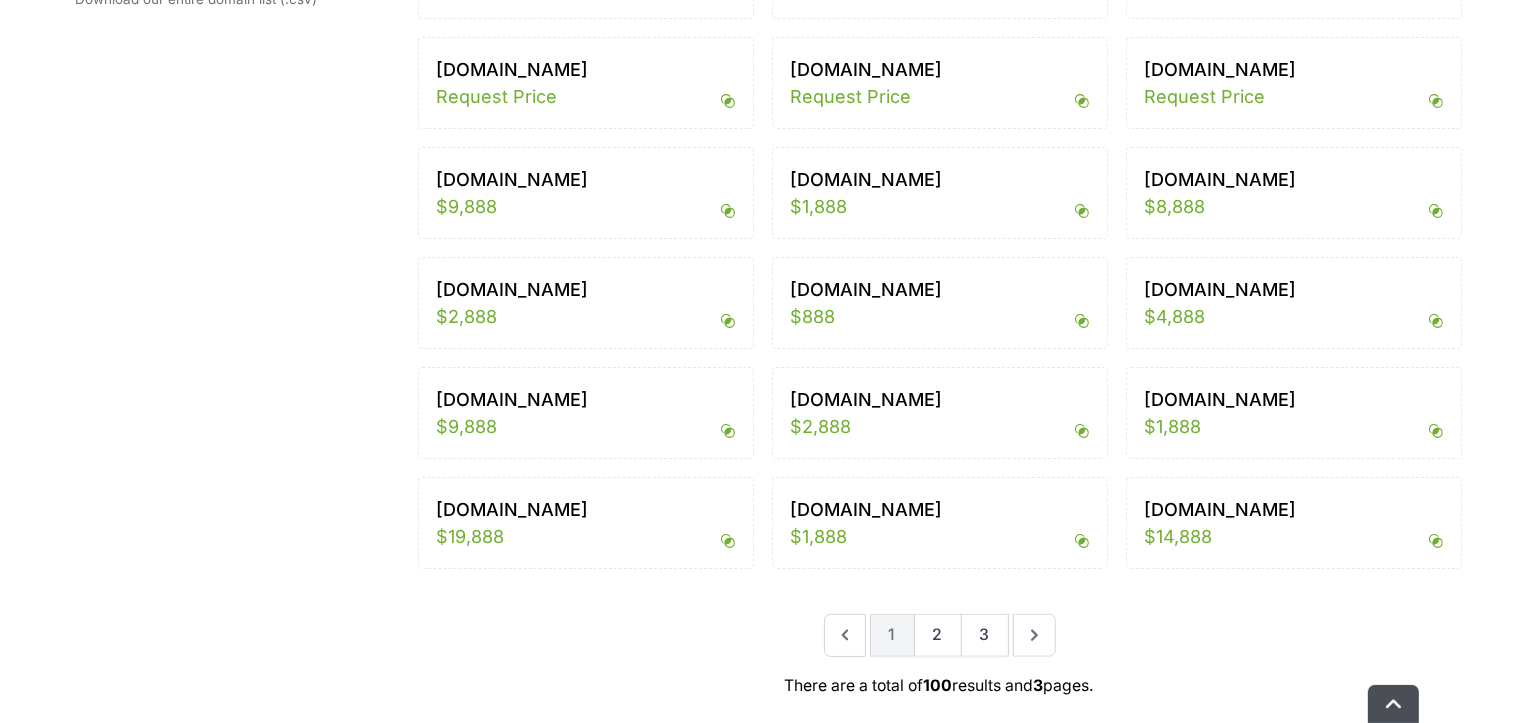 scroll, scrollTop: 2000, scrollLeft: 0, axis: vertical 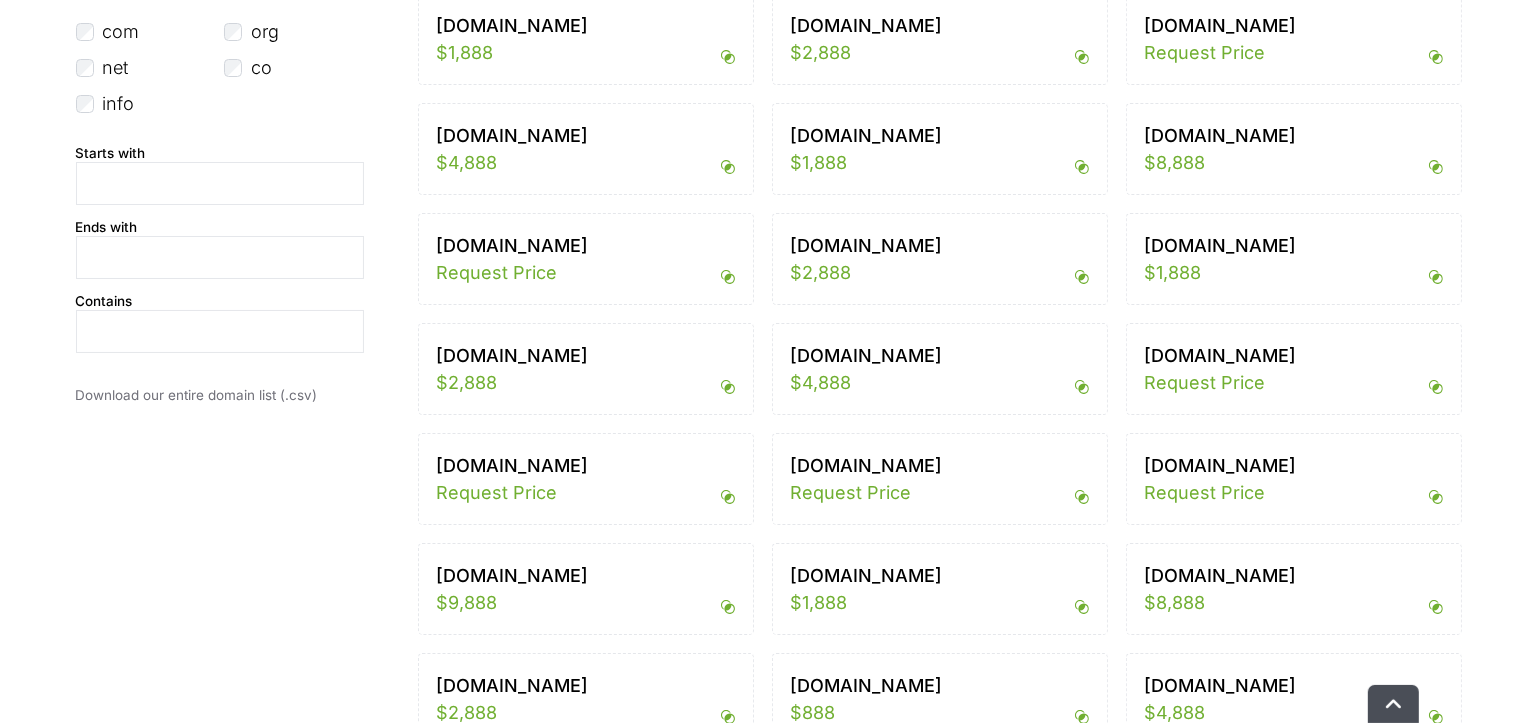 drag, startPoint x: 1517, startPoint y: 242, endPoint x: 1516, endPoint y: 10, distance: 232.00215 